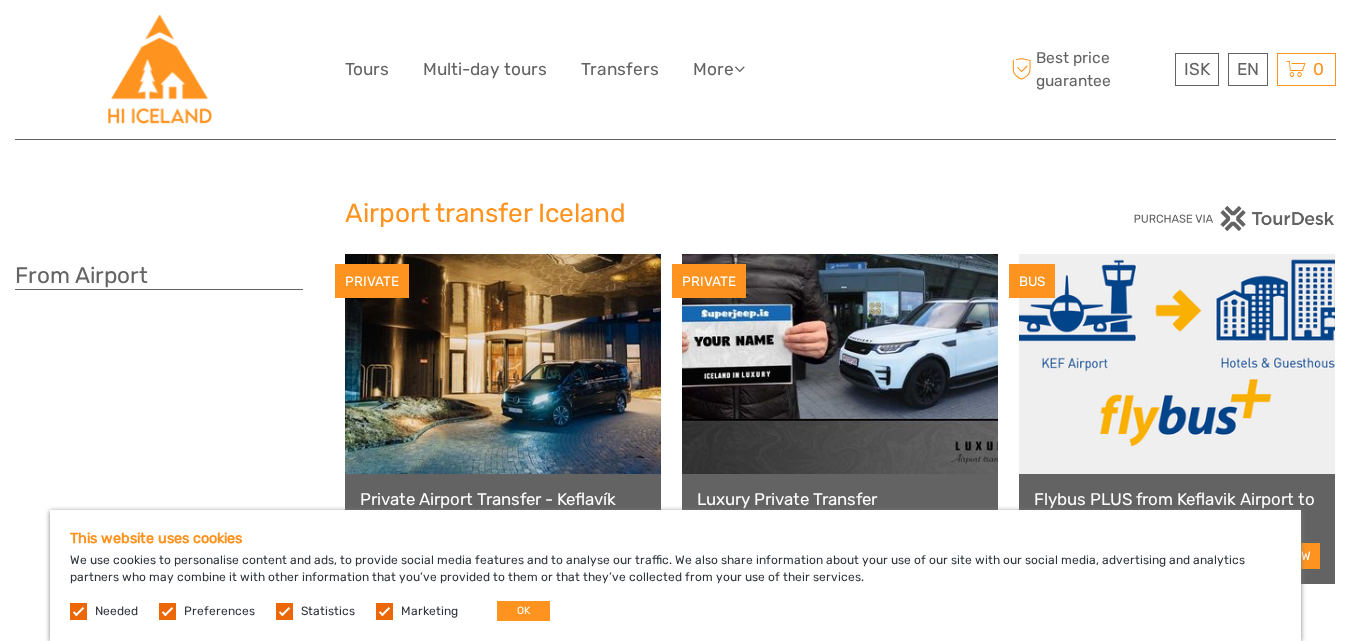 scroll, scrollTop: 0, scrollLeft: 0, axis: both 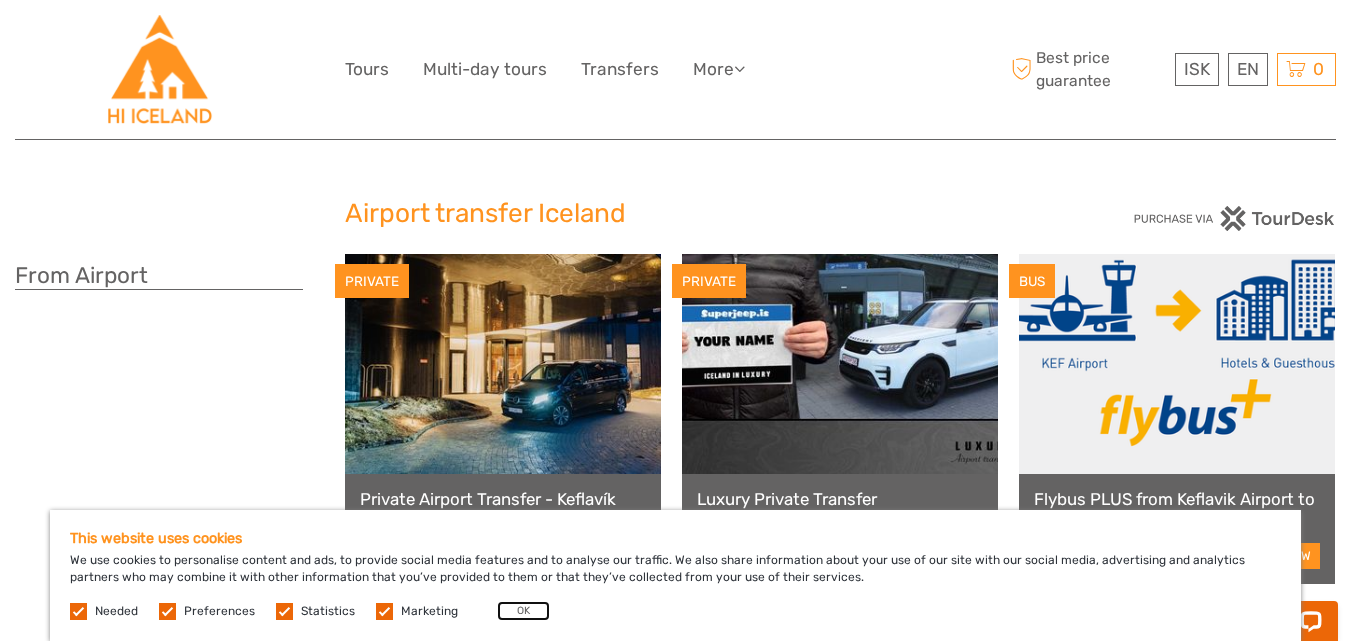 click on "OK" at bounding box center [523, 611] 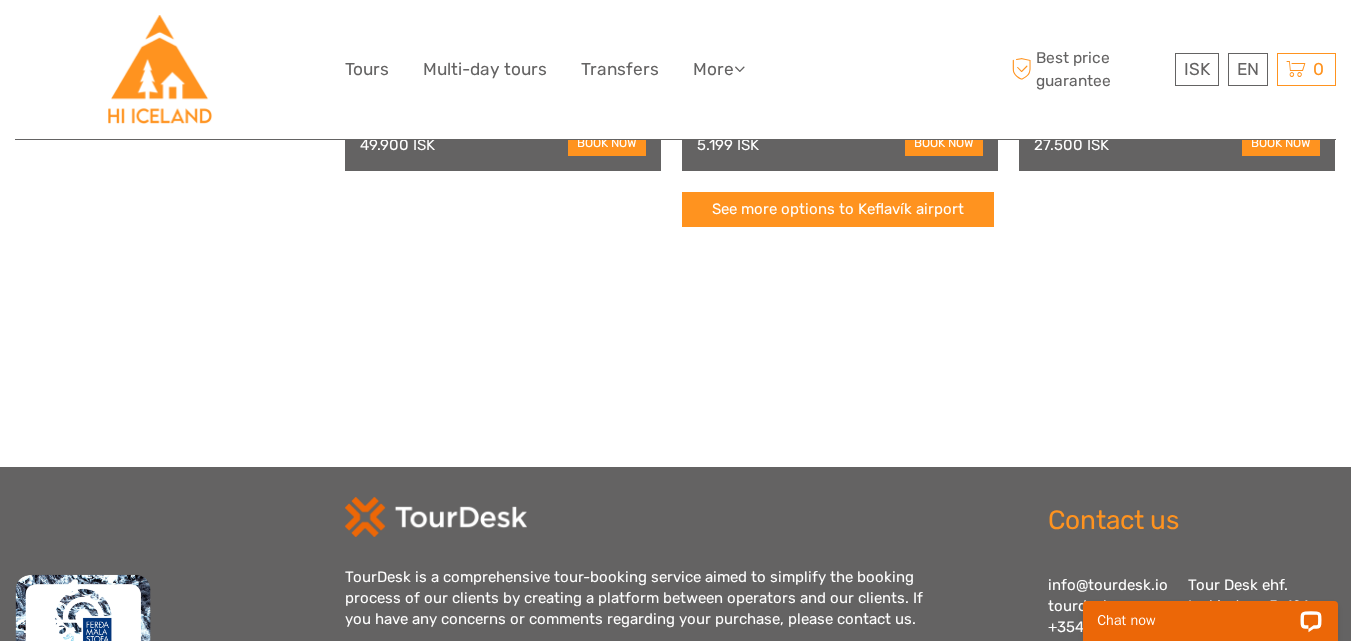 scroll, scrollTop: 800, scrollLeft: 0, axis: vertical 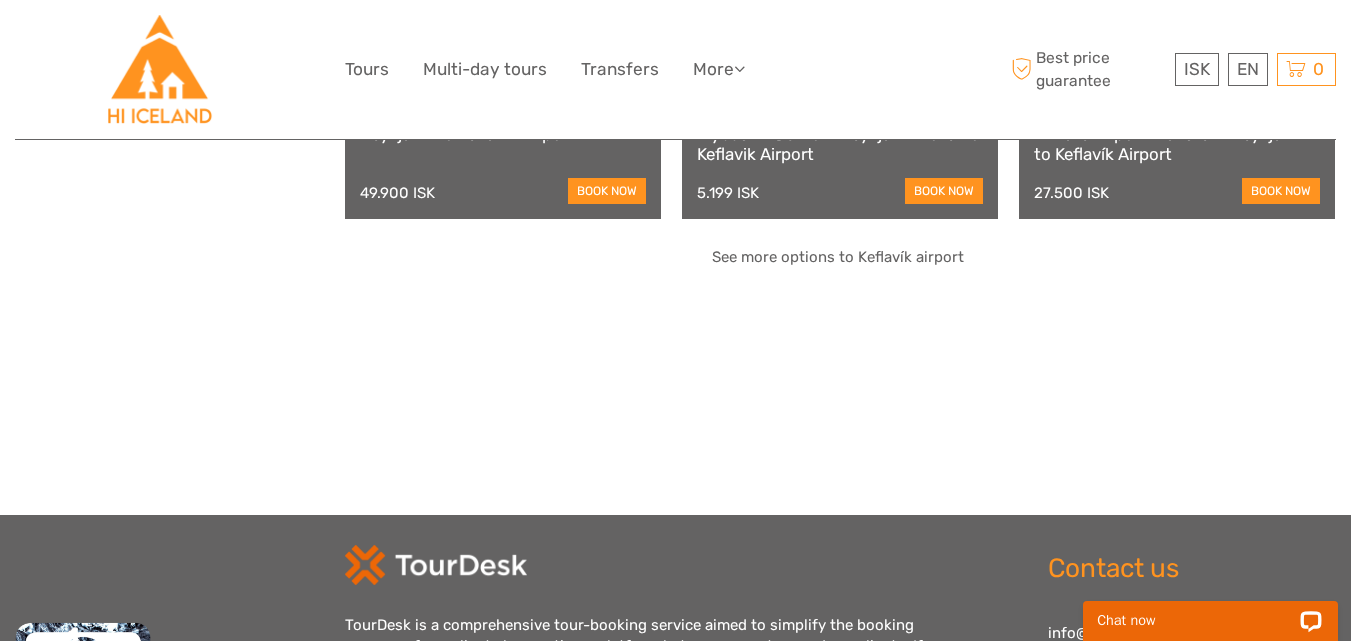 click on "See more options to Keflavík airport" at bounding box center [838, 257] 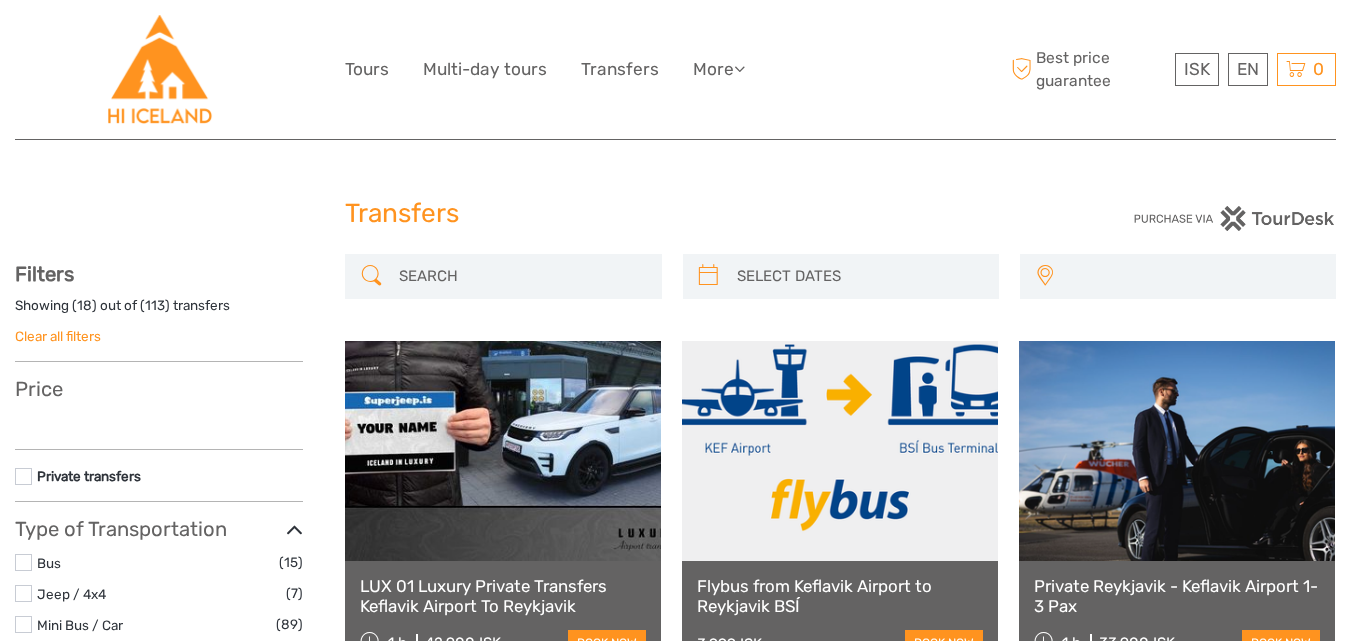 select 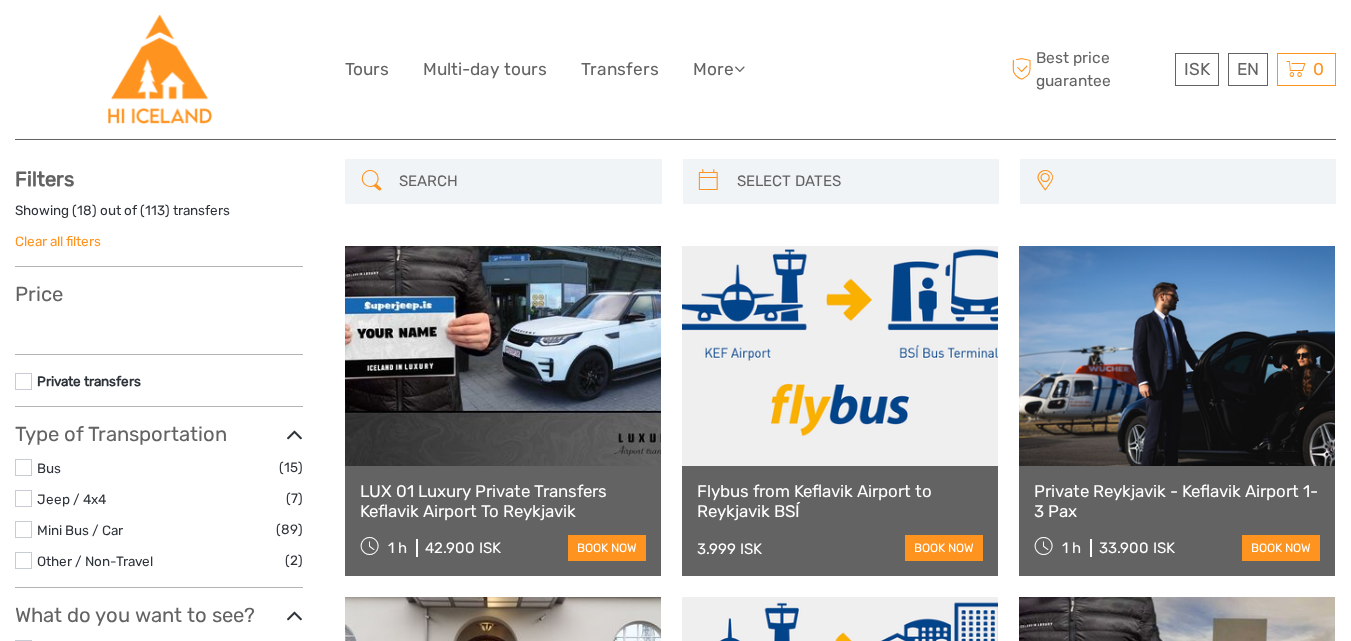 scroll, scrollTop: 100, scrollLeft: 0, axis: vertical 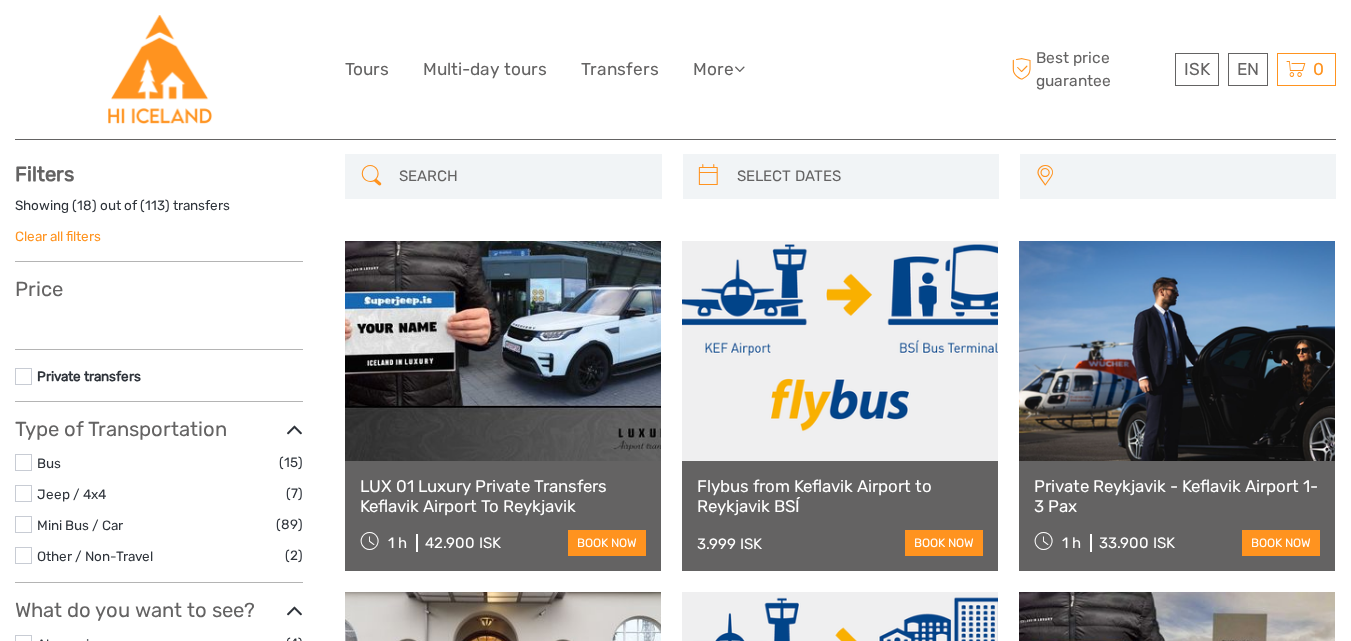 select 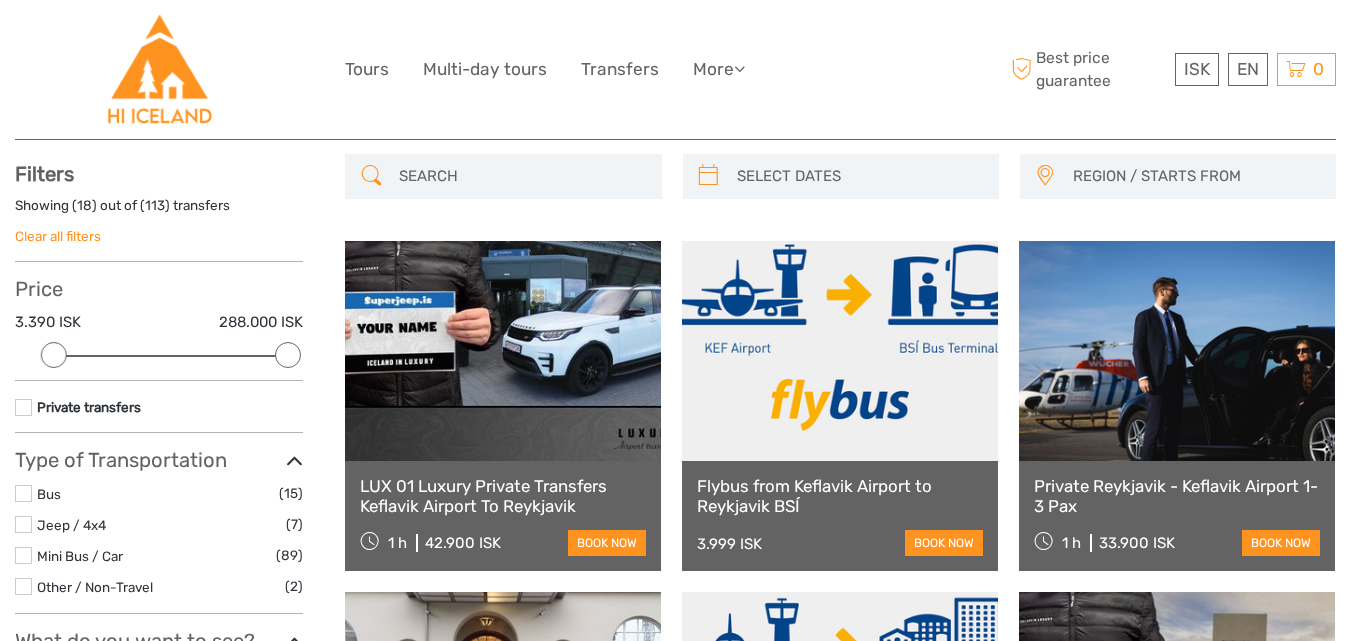 scroll, scrollTop: 0, scrollLeft: 0, axis: both 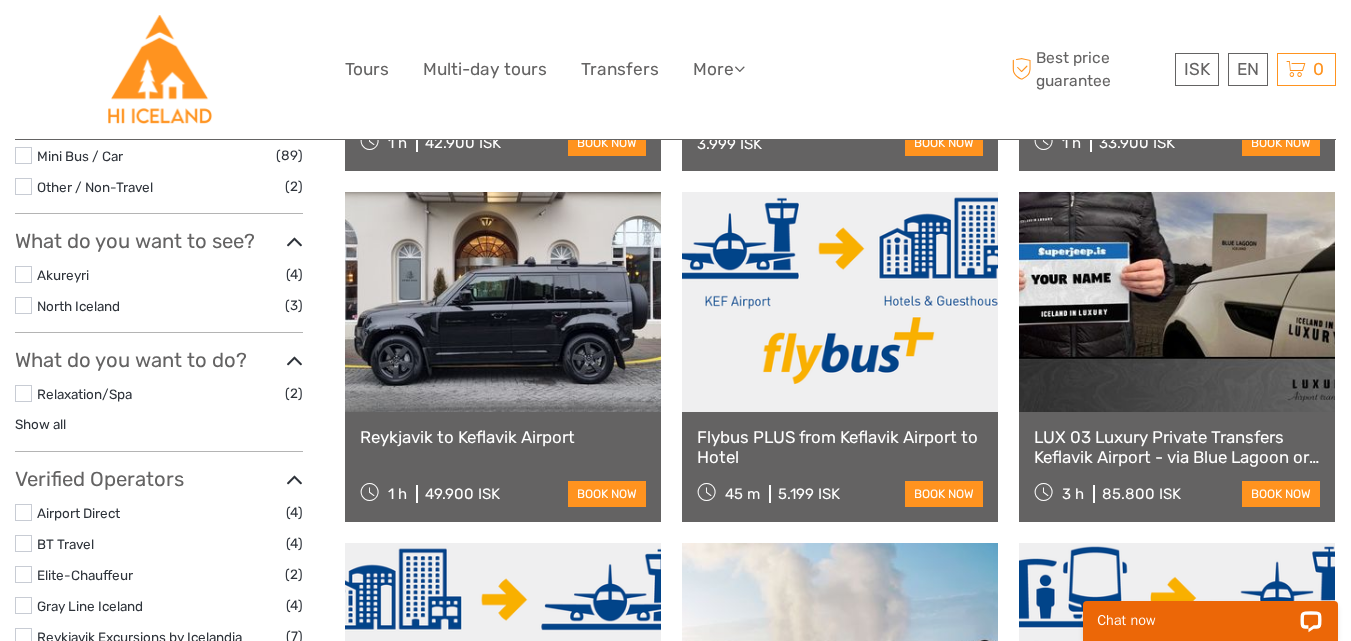 click on "Relaxation/Spa
(2)
Show all
Afternoon, Evening & Night
(1)
Airport/City Transfers
(20)
Eco Friendly
(1)
Private & Exclusive
(27)" at bounding box center [159, 409] 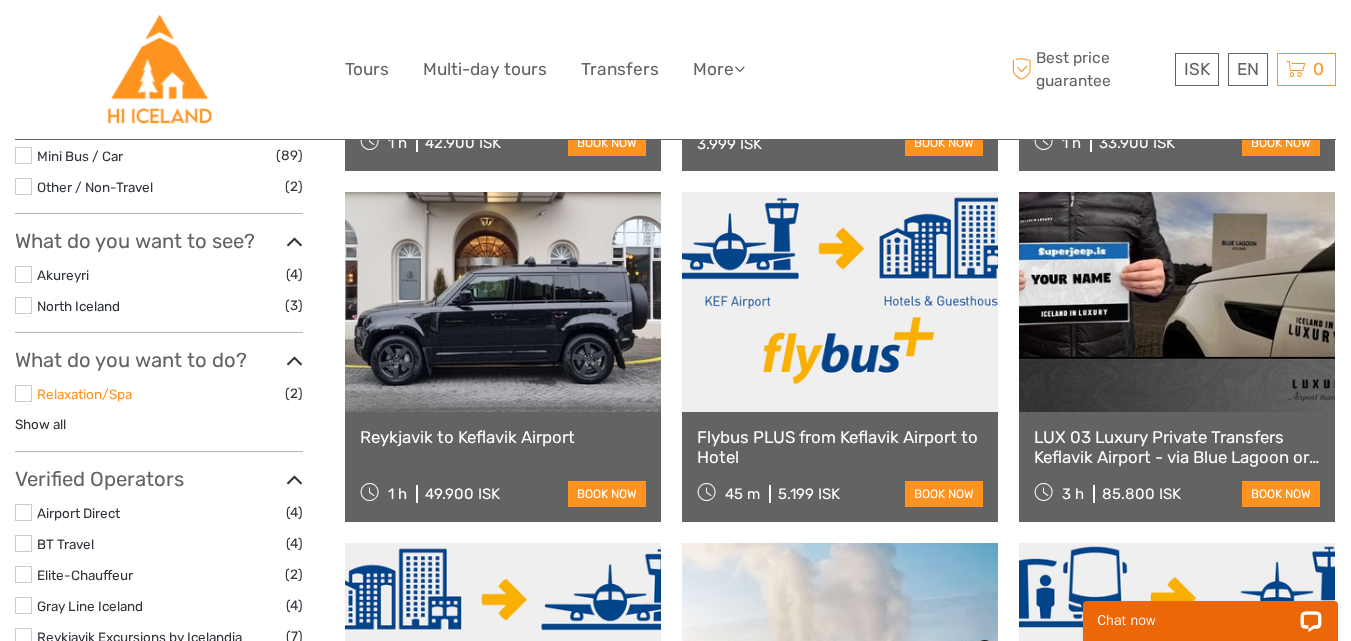 click on "Relaxation/Spa" at bounding box center [84, 394] 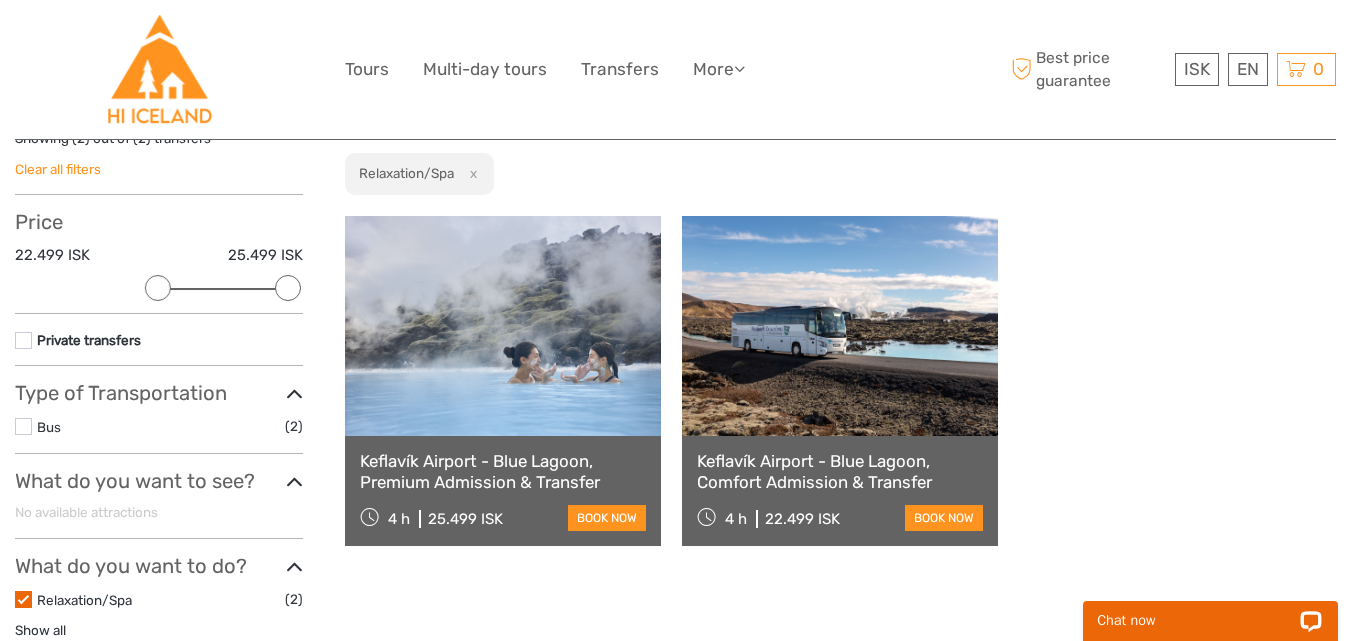scroll, scrollTop: 214, scrollLeft: 0, axis: vertical 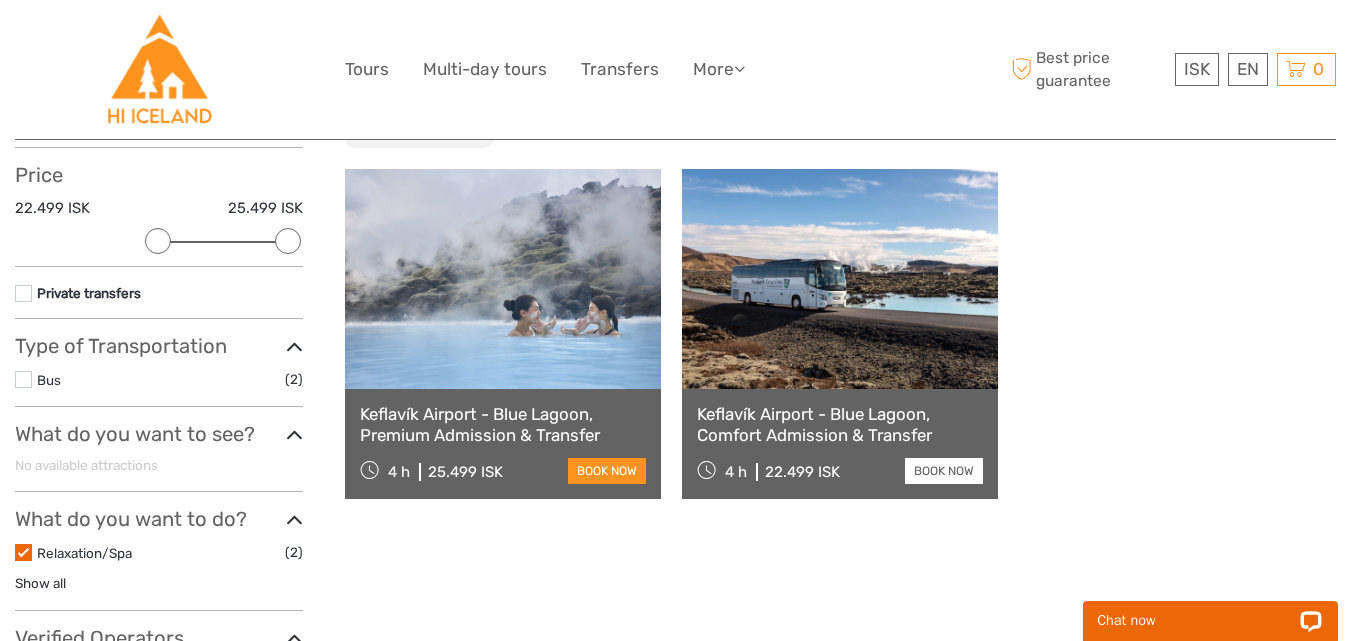 click on "book now" at bounding box center [944, 471] 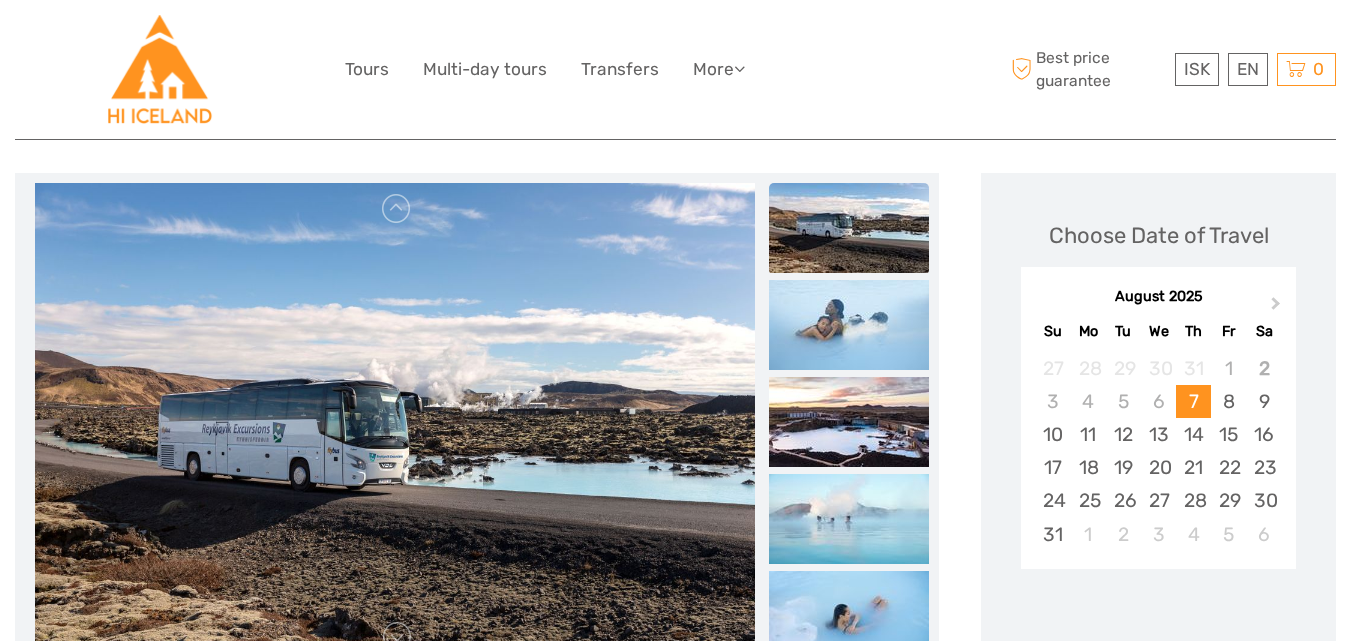 scroll, scrollTop: 300, scrollLeft: 0, axis: vertical 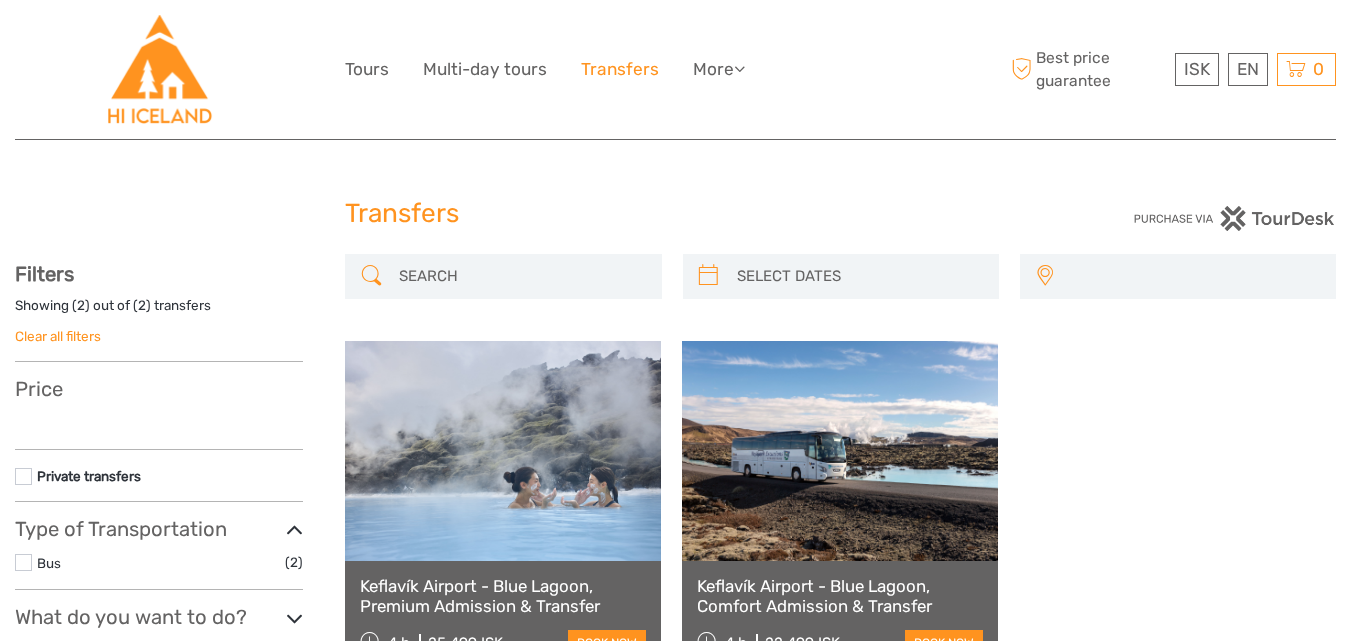 click on "Transfers" at bounding box center [620, 69] 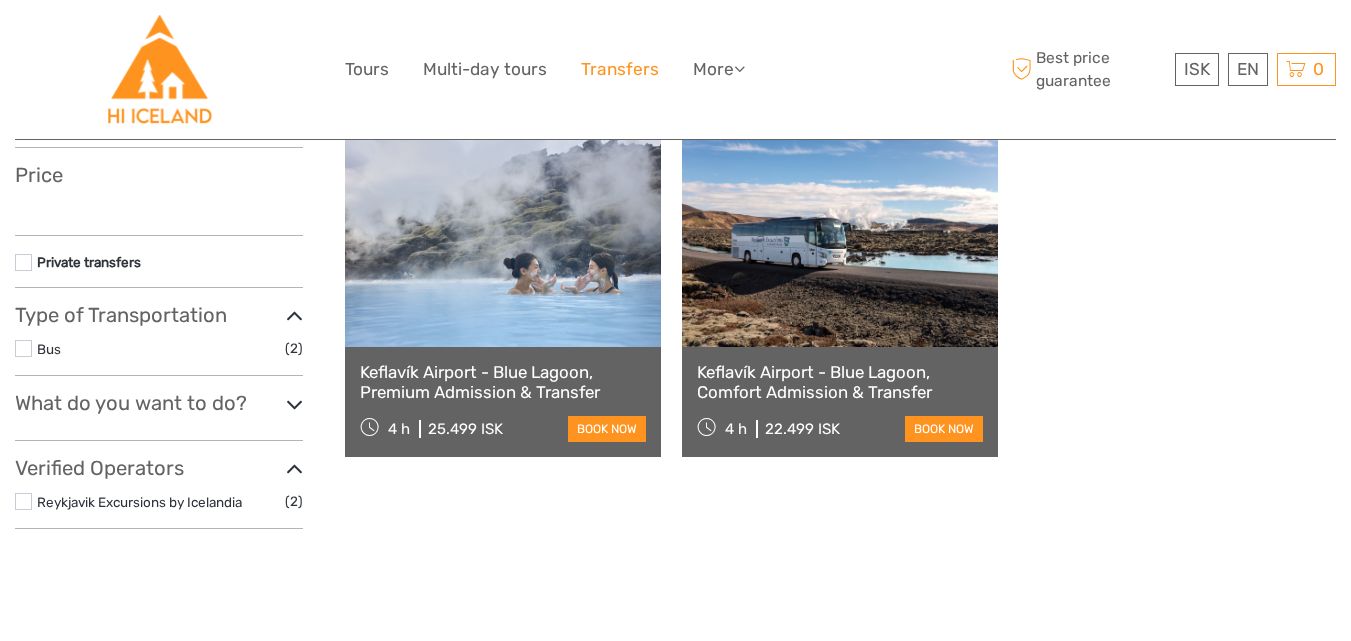 scroll, scrollTop: 0, scrollLeft: 0, axis: both 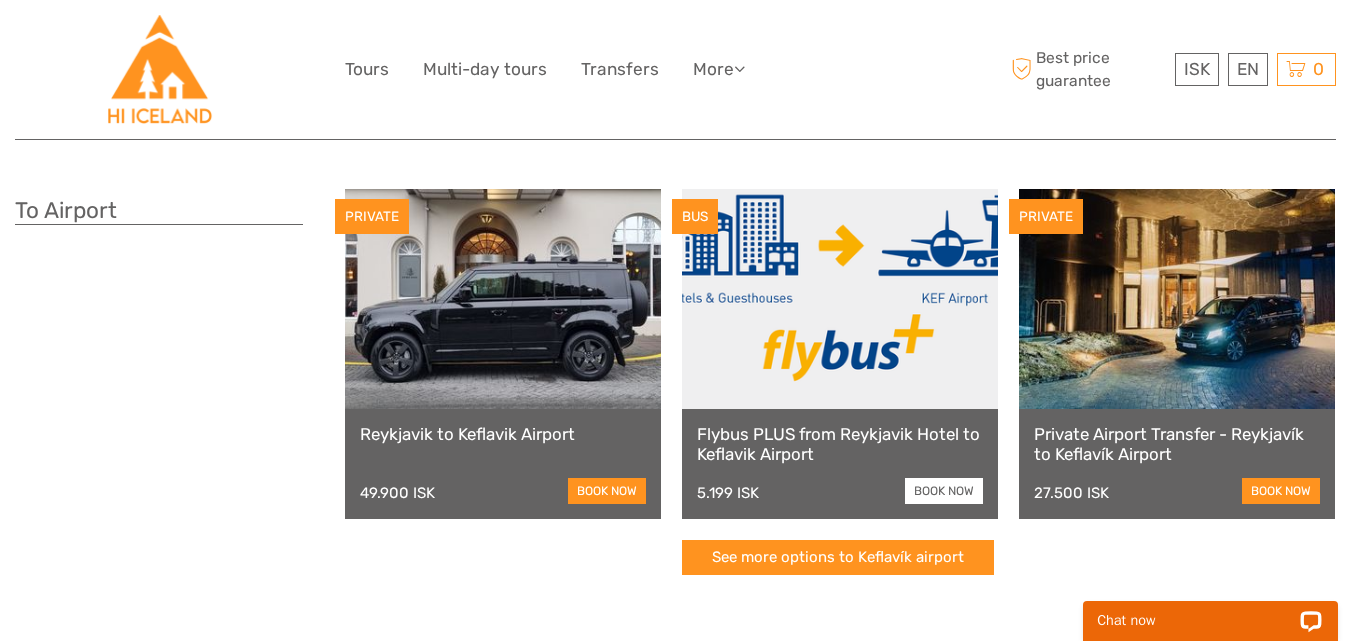 click on "book now" at bounding box center (944, 491) 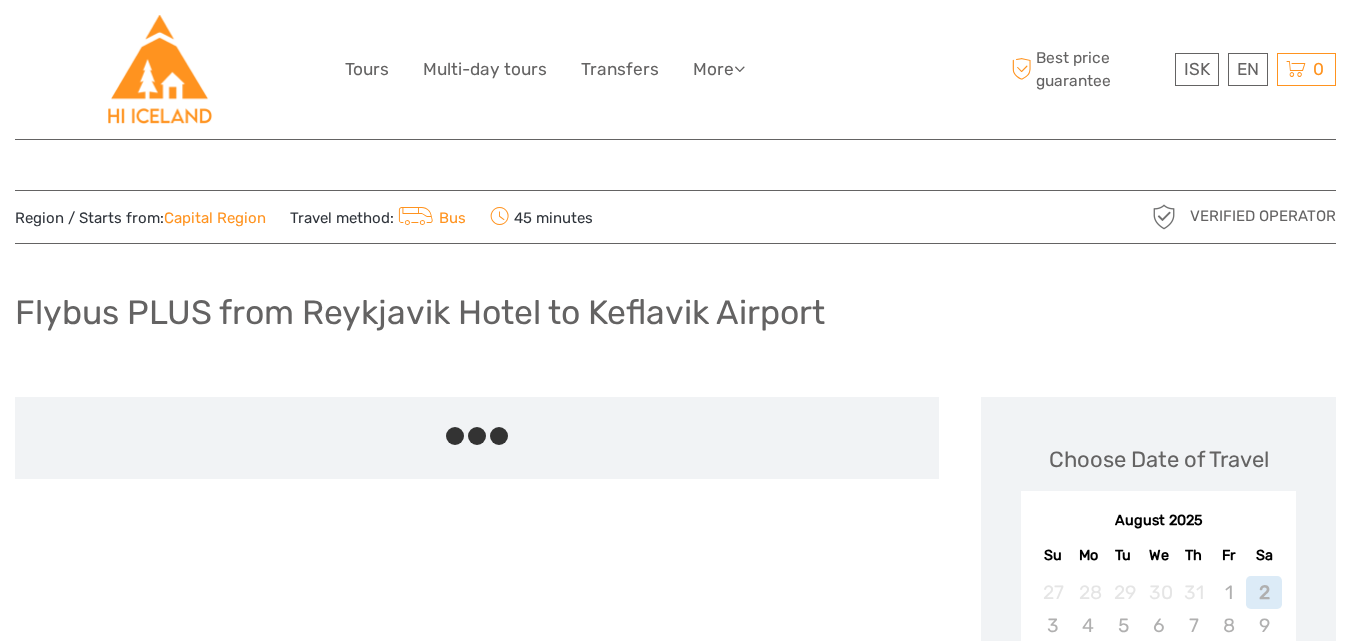 scroll, scrollTop: 0, scrollLeft: 0, axis: both 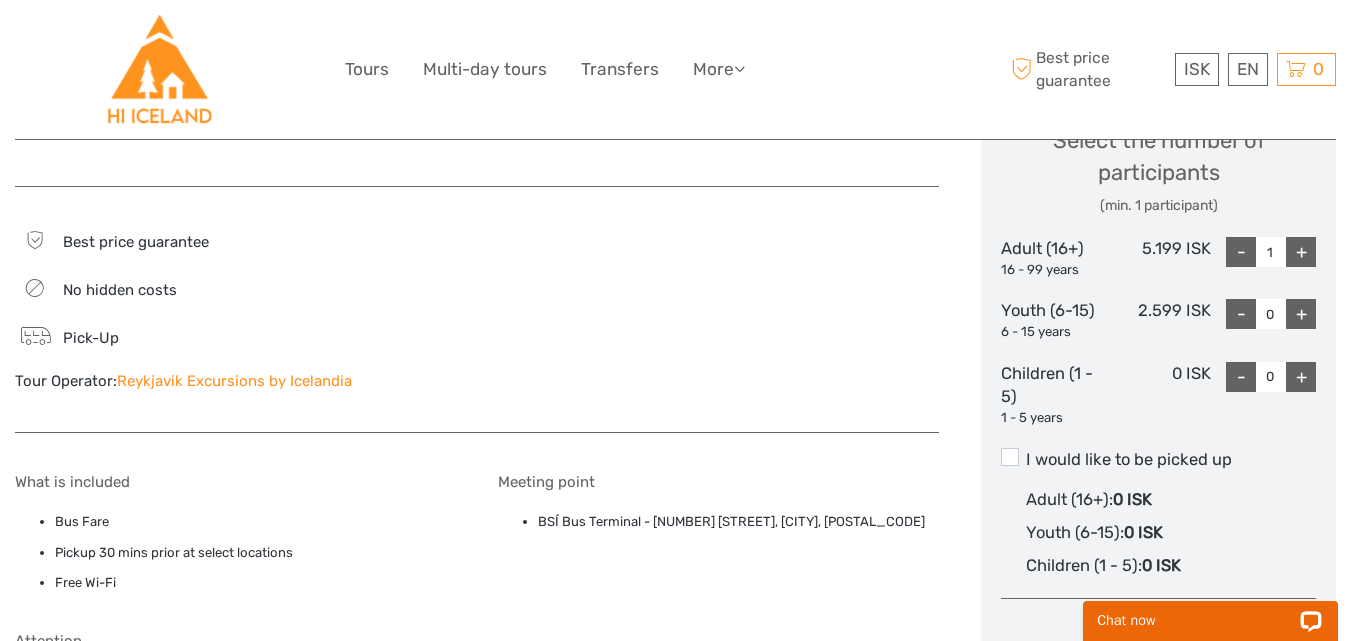 click on "I would like to be picked up" at bounding box center (1158, 460) 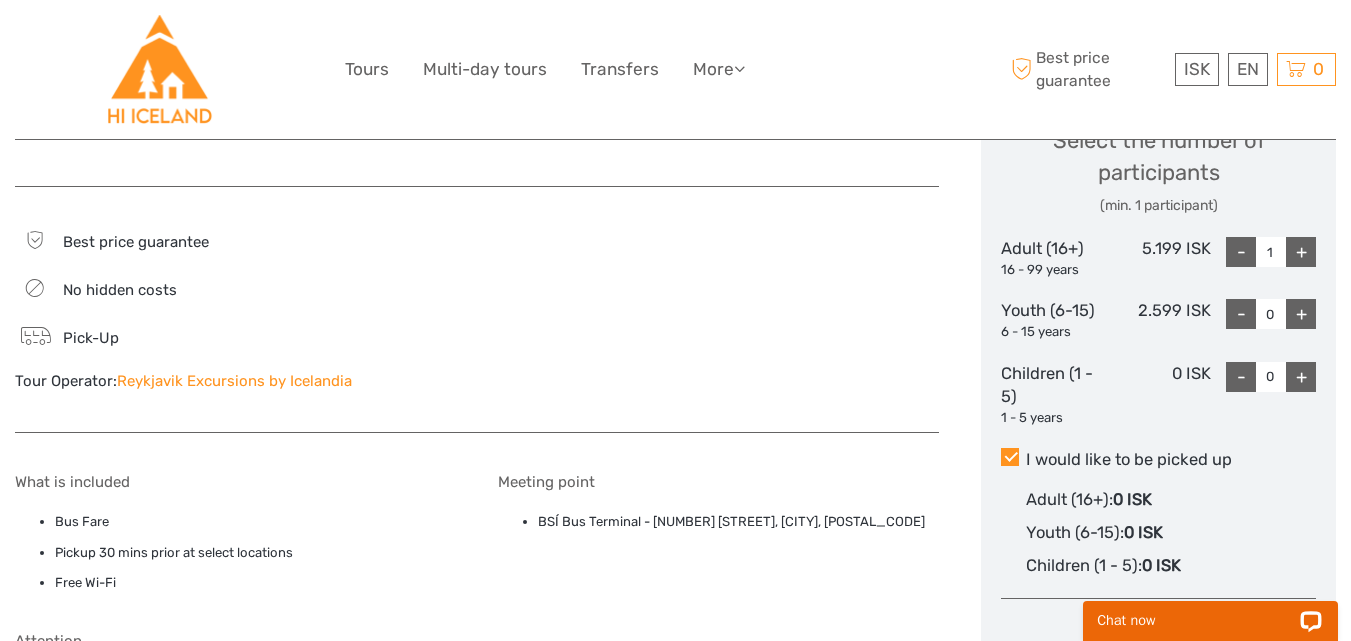 drag, startPoint x: 1311, startPoint y: 244, endPoint x: 1310, endPoint y: 255, distance: 11.045361 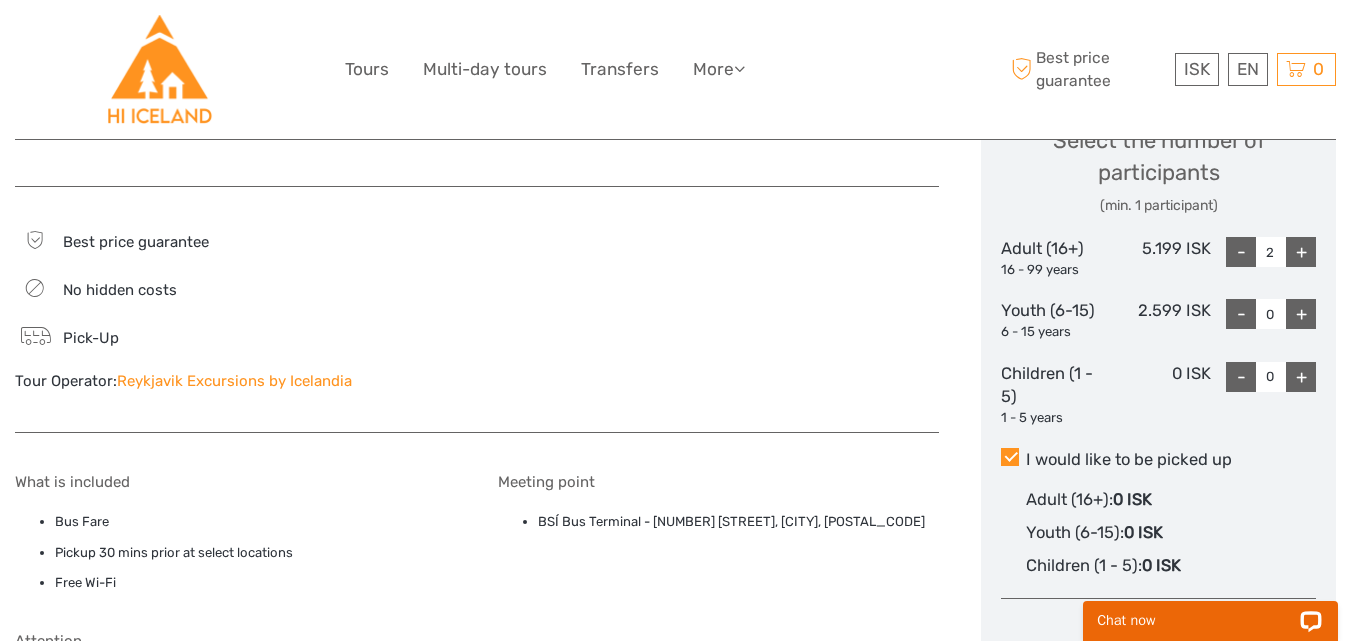 click on "+" at bounding box center [1301, 377] 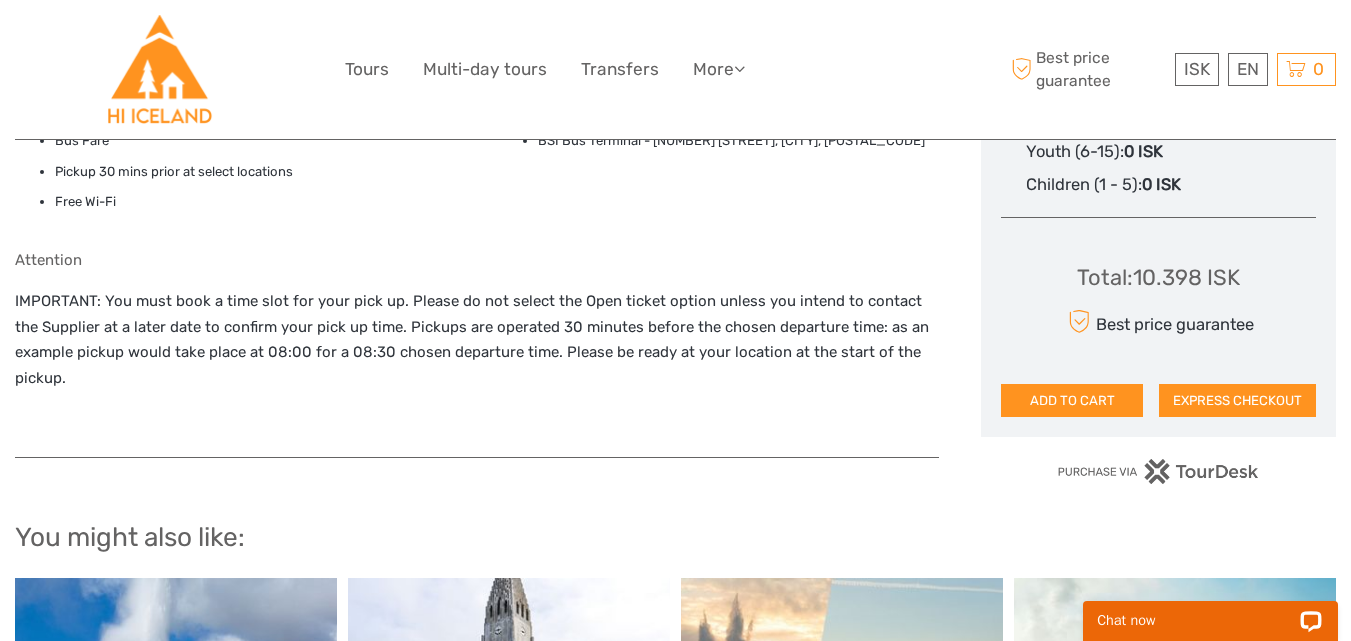 scroll, scrollTop: 1300, scrollLeft: 0, axis: vertical 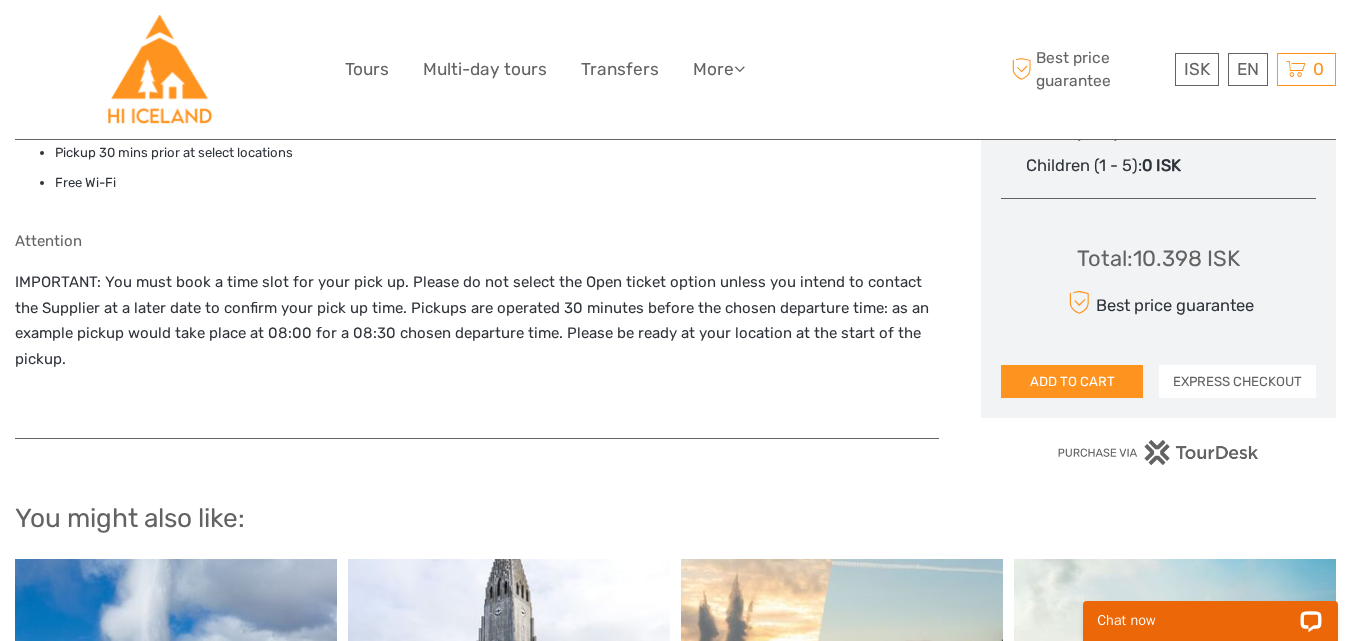 click on "EXPRESS CHECKOUT" at bounding box center (1237, 382) 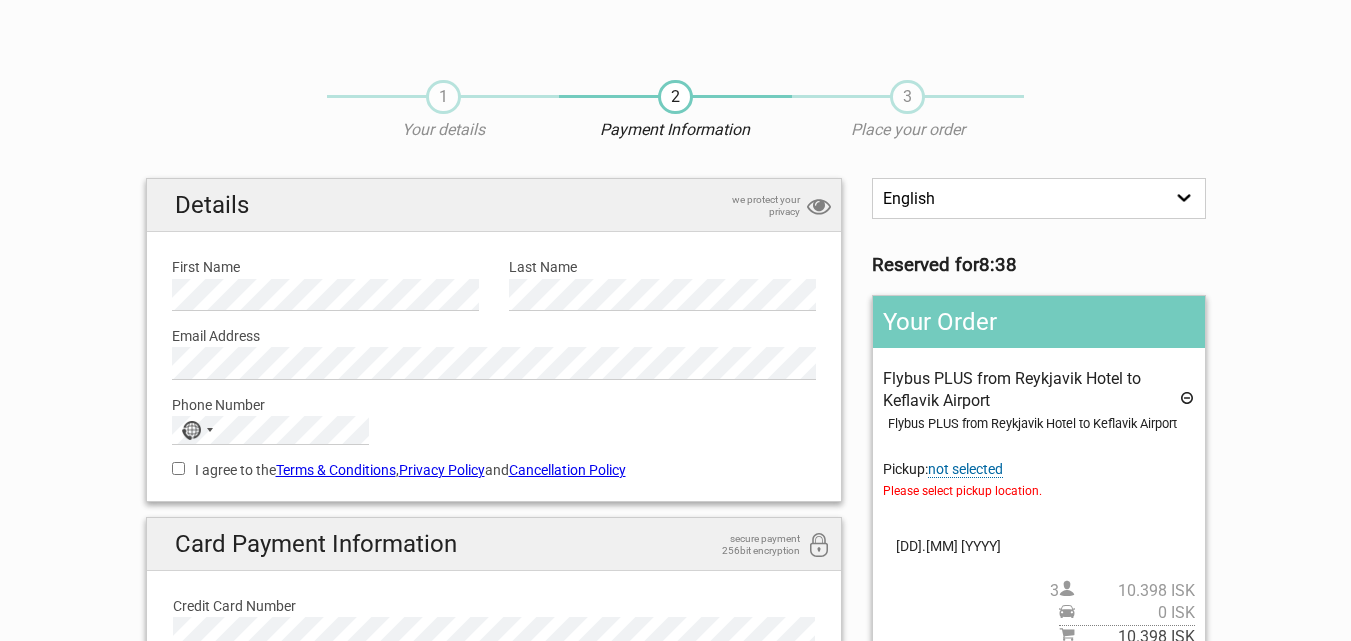 scroll, scrollTop: 0, scrollLeft: 0, axis: both 